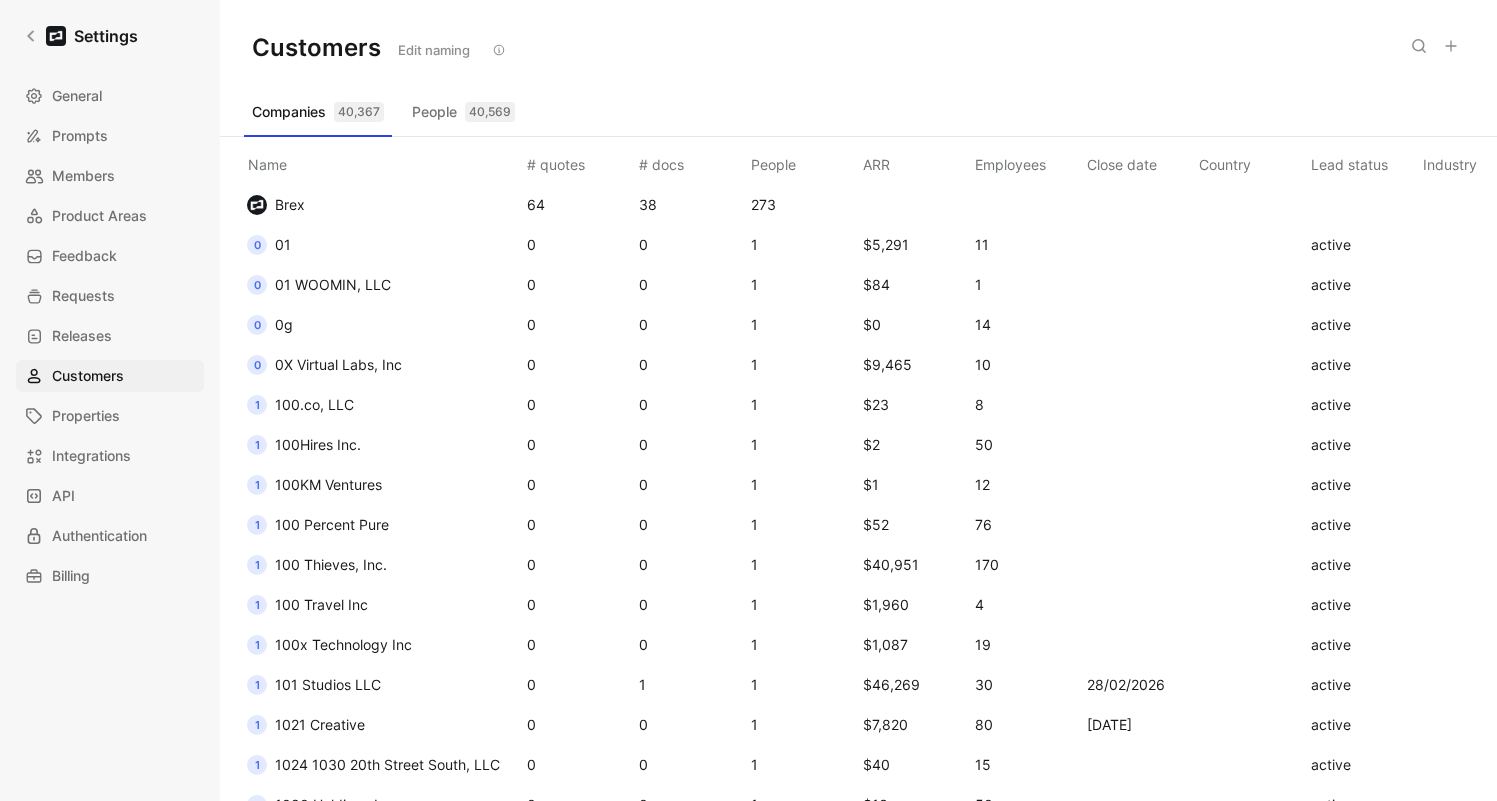 scroll, scrollTop: 0, scrollLeft: 0, axis: both 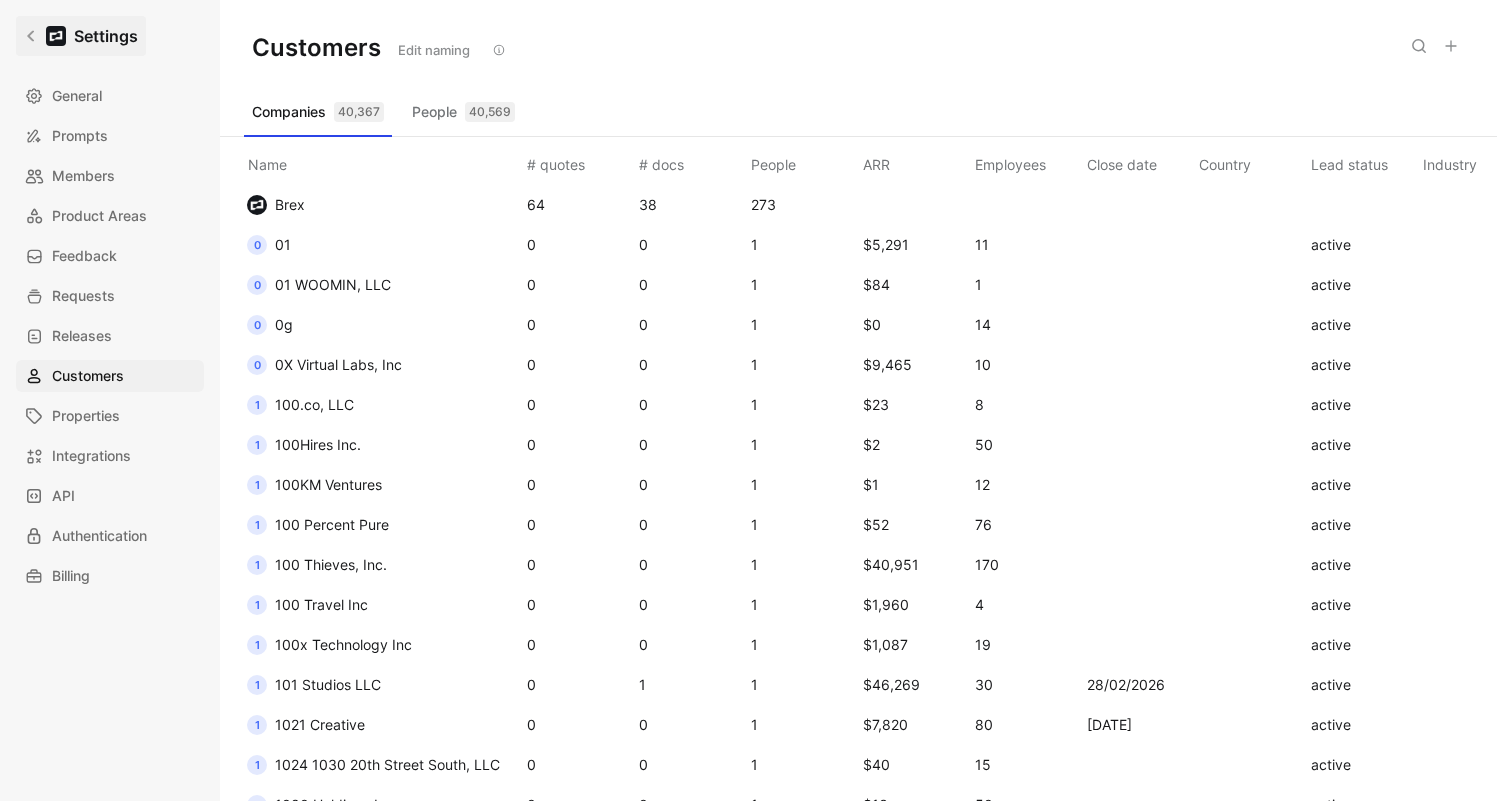 click 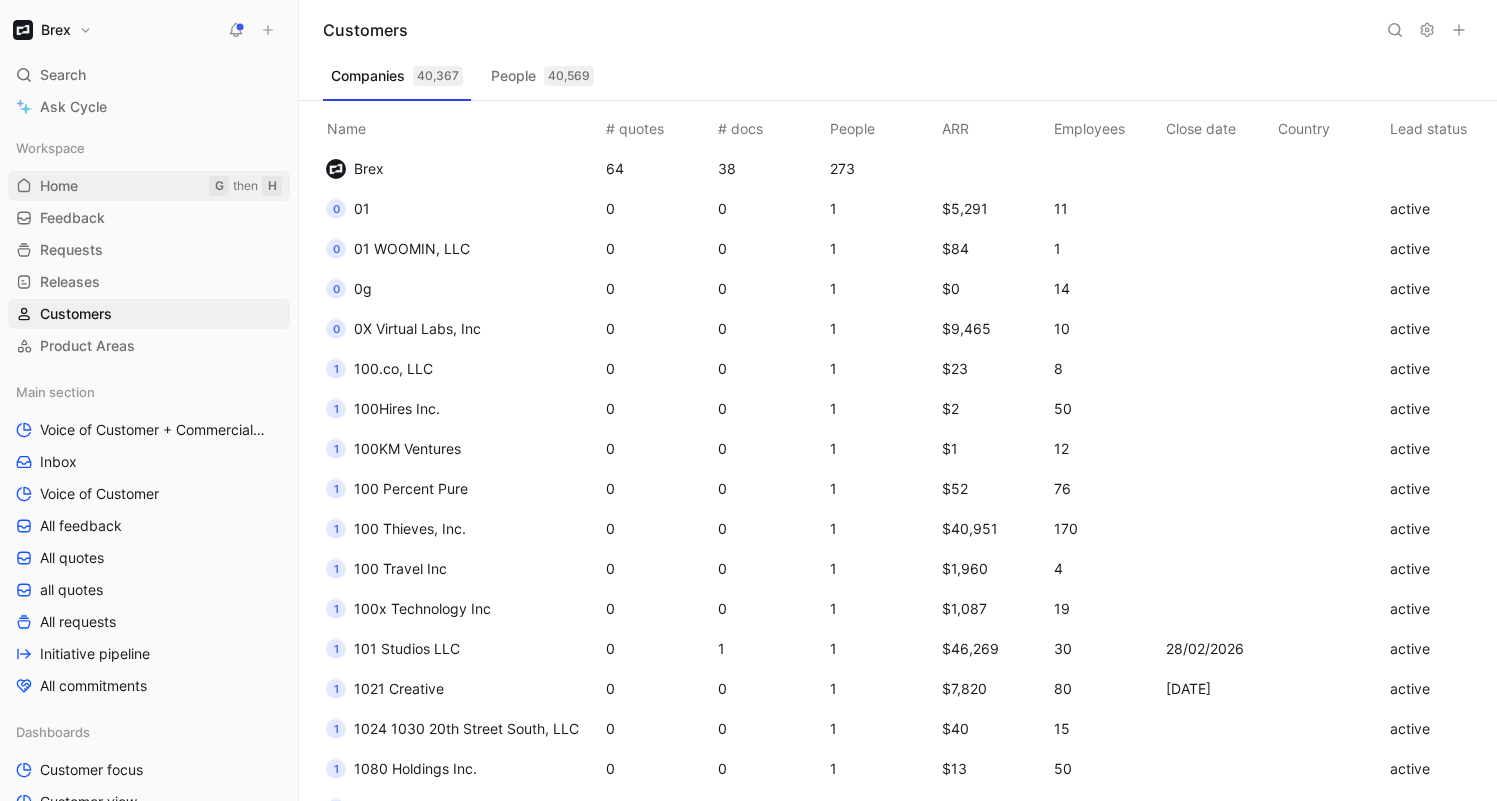 click on "Home" at bounding box center (59, 186) 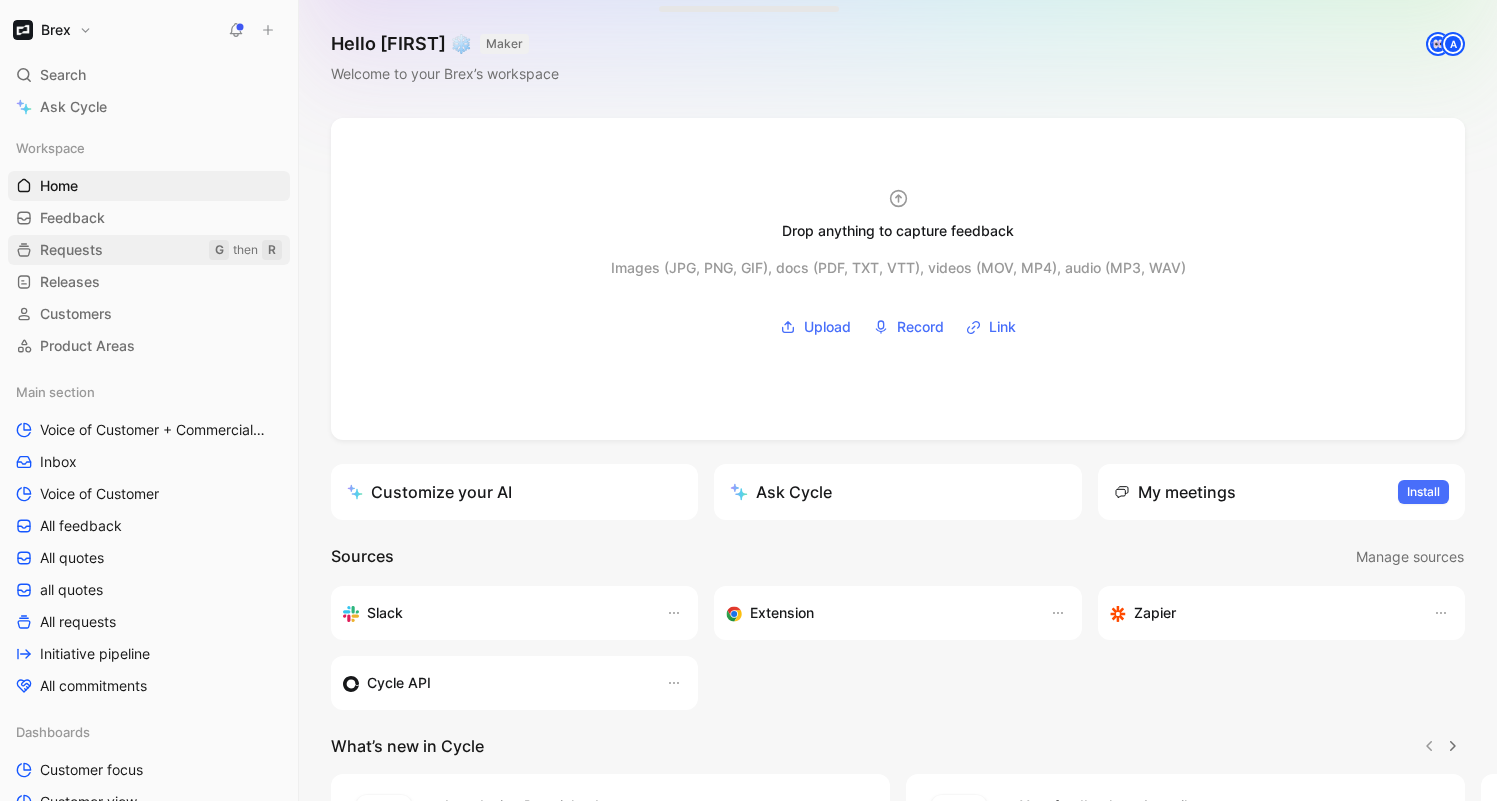 click on "Requests" at bounding box center (71, 250) 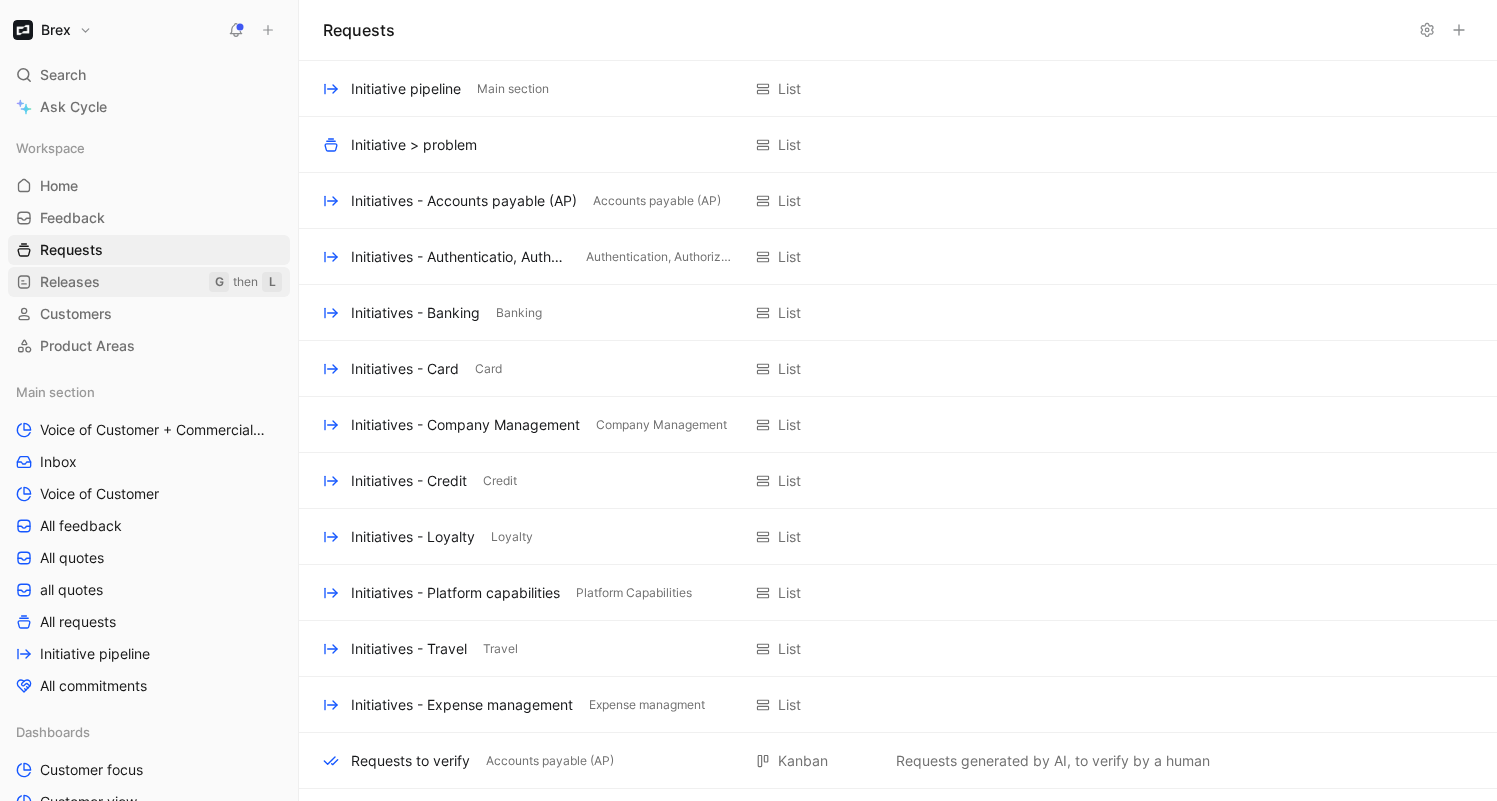 click on "Releases G then L" at bounding box center (149, 282) 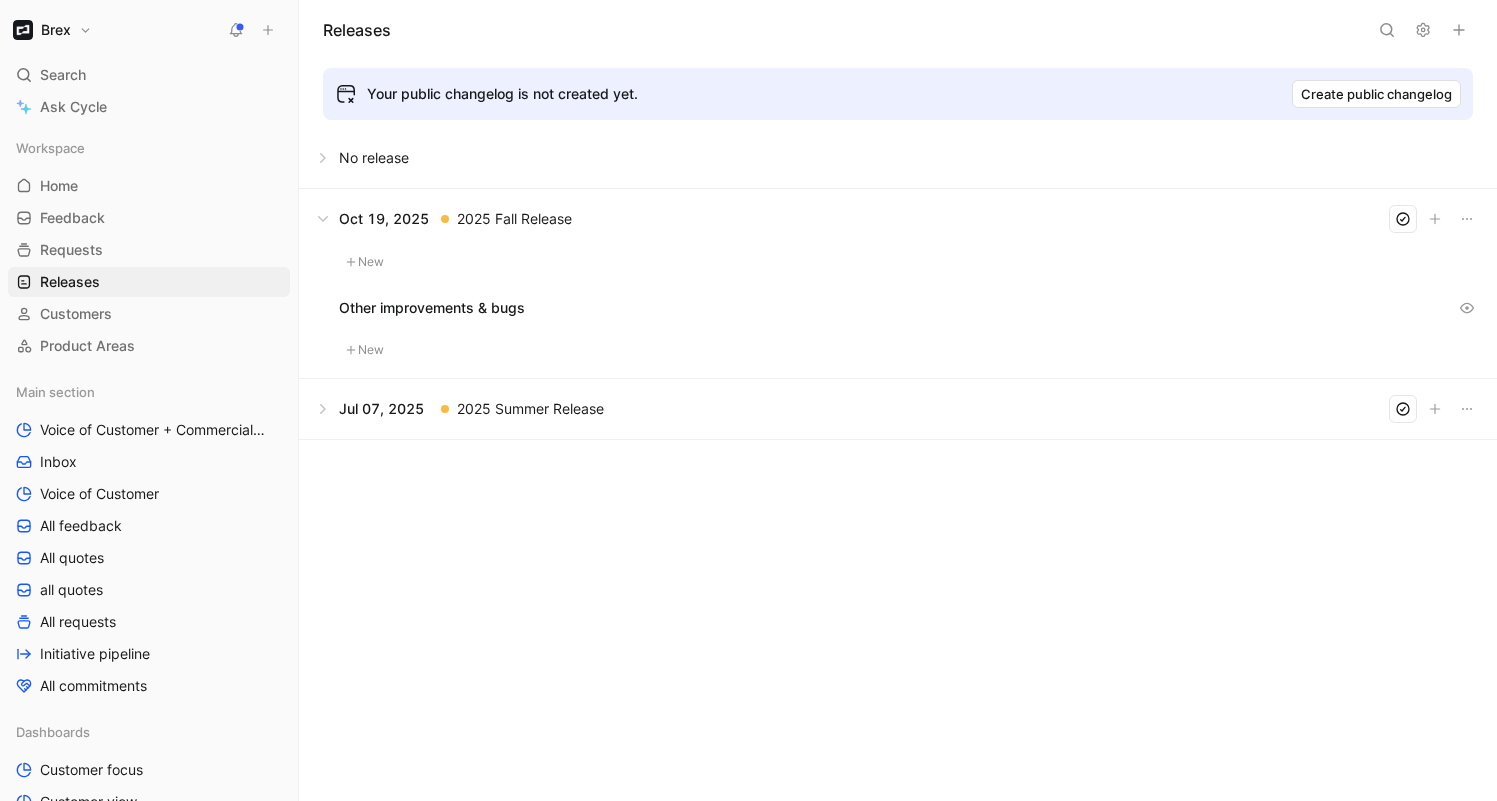 click at bounding box center [268, 30] 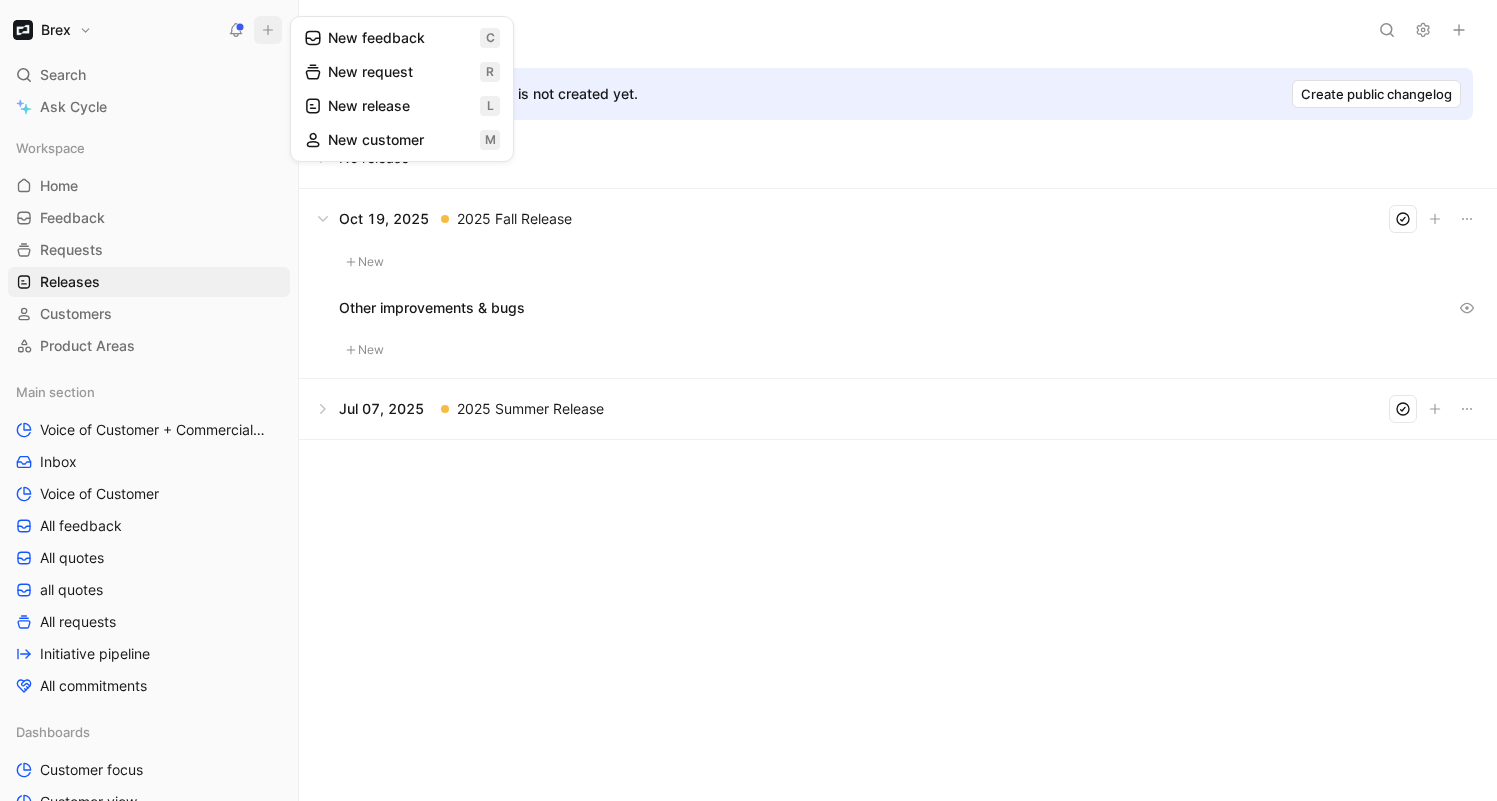 click on "New feedback c" at bounding box center [402, 38] 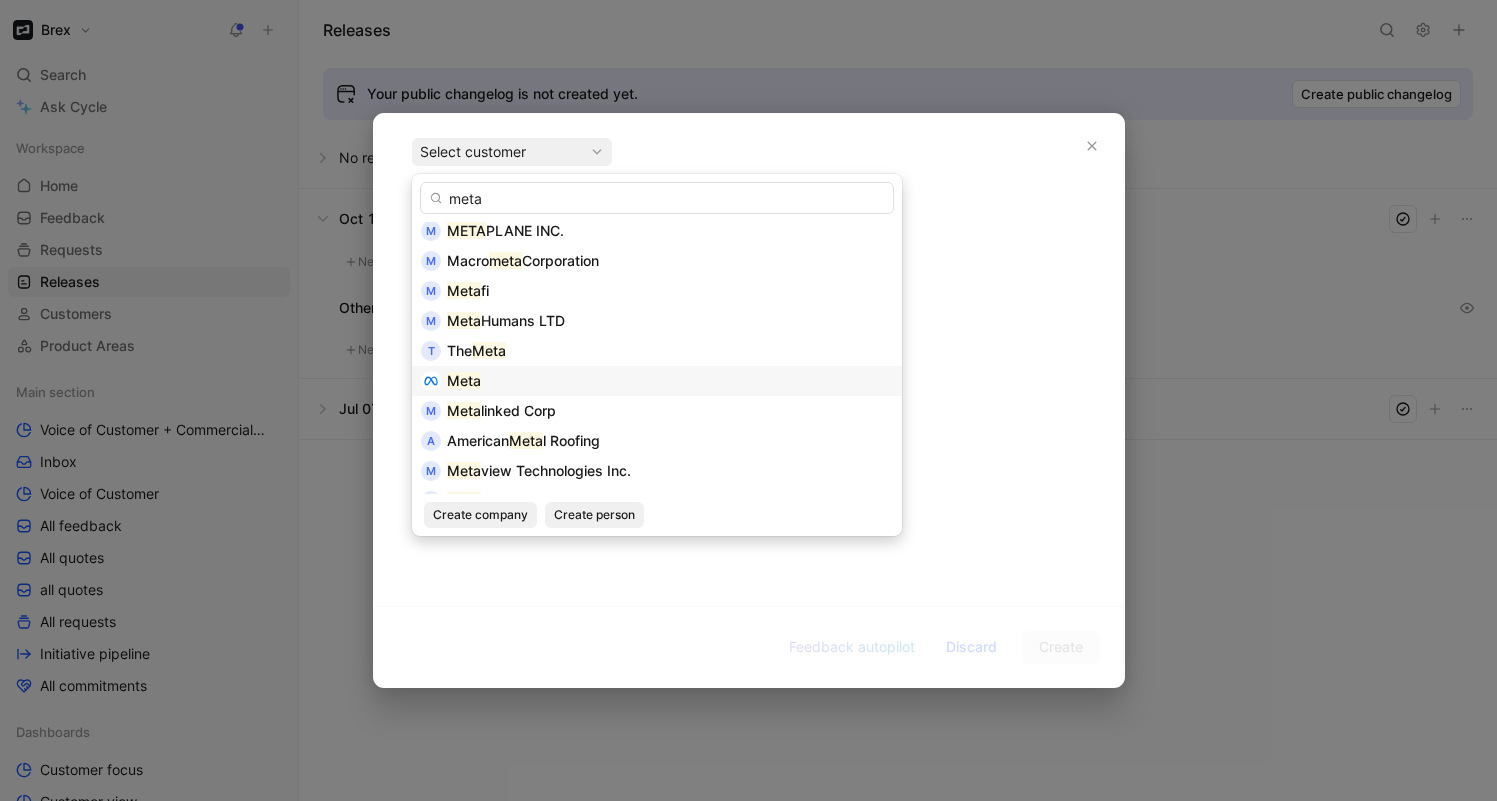 scroll, scrollTop: 130, scrollLeft: 0, axis: vertical 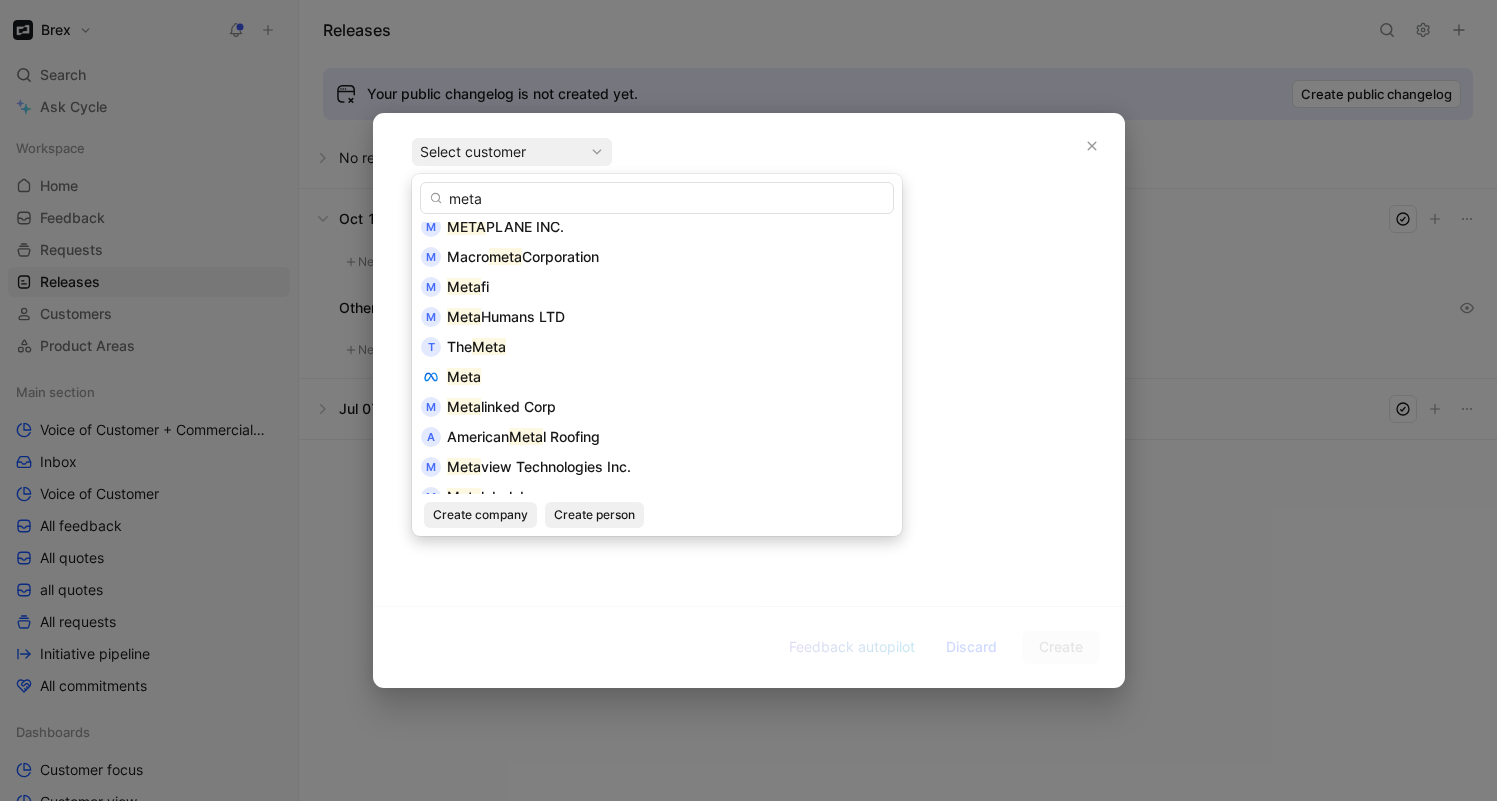 type on "meta" 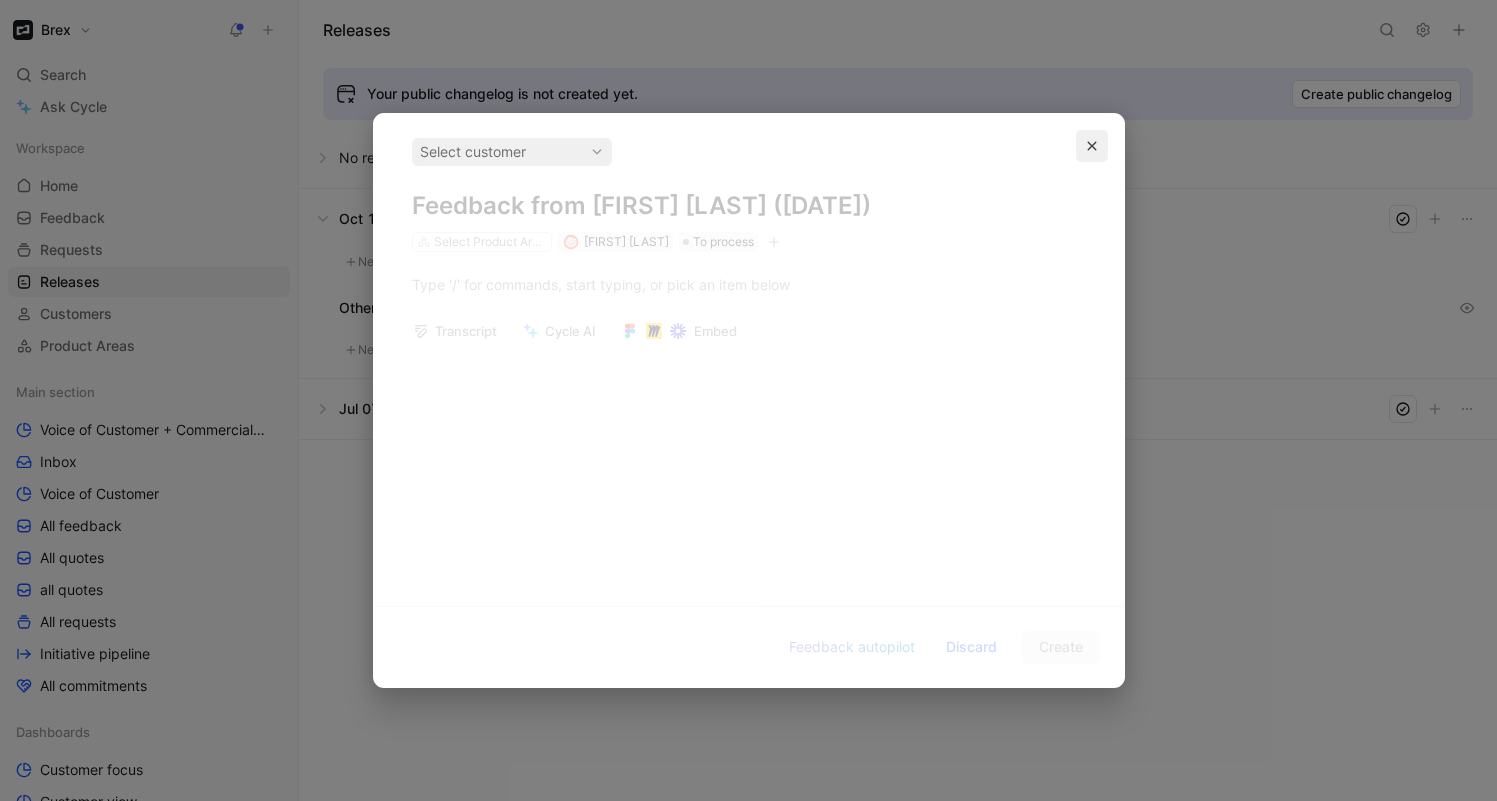 click 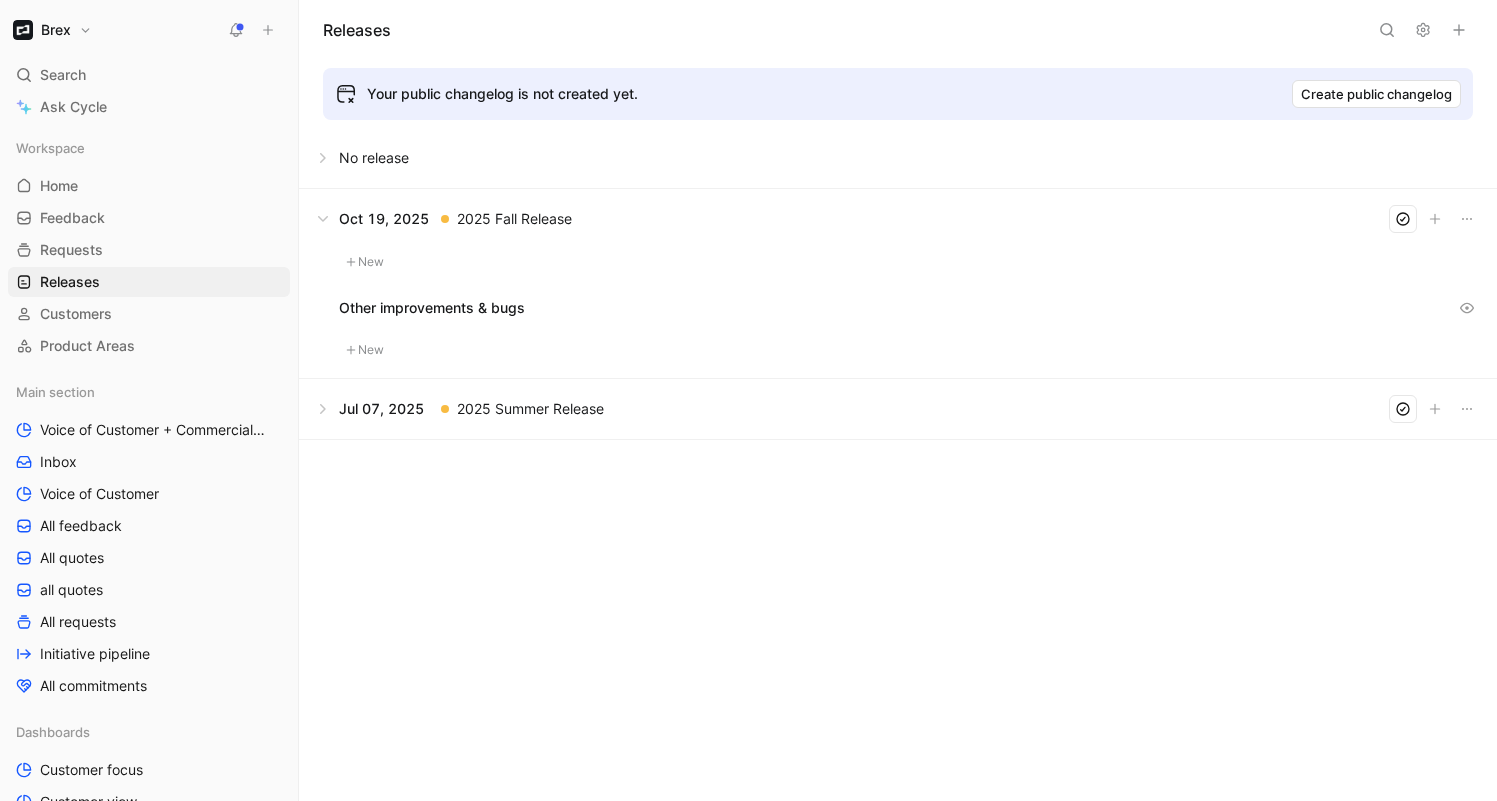 click on "Brex" at bounding box center [145, 30] 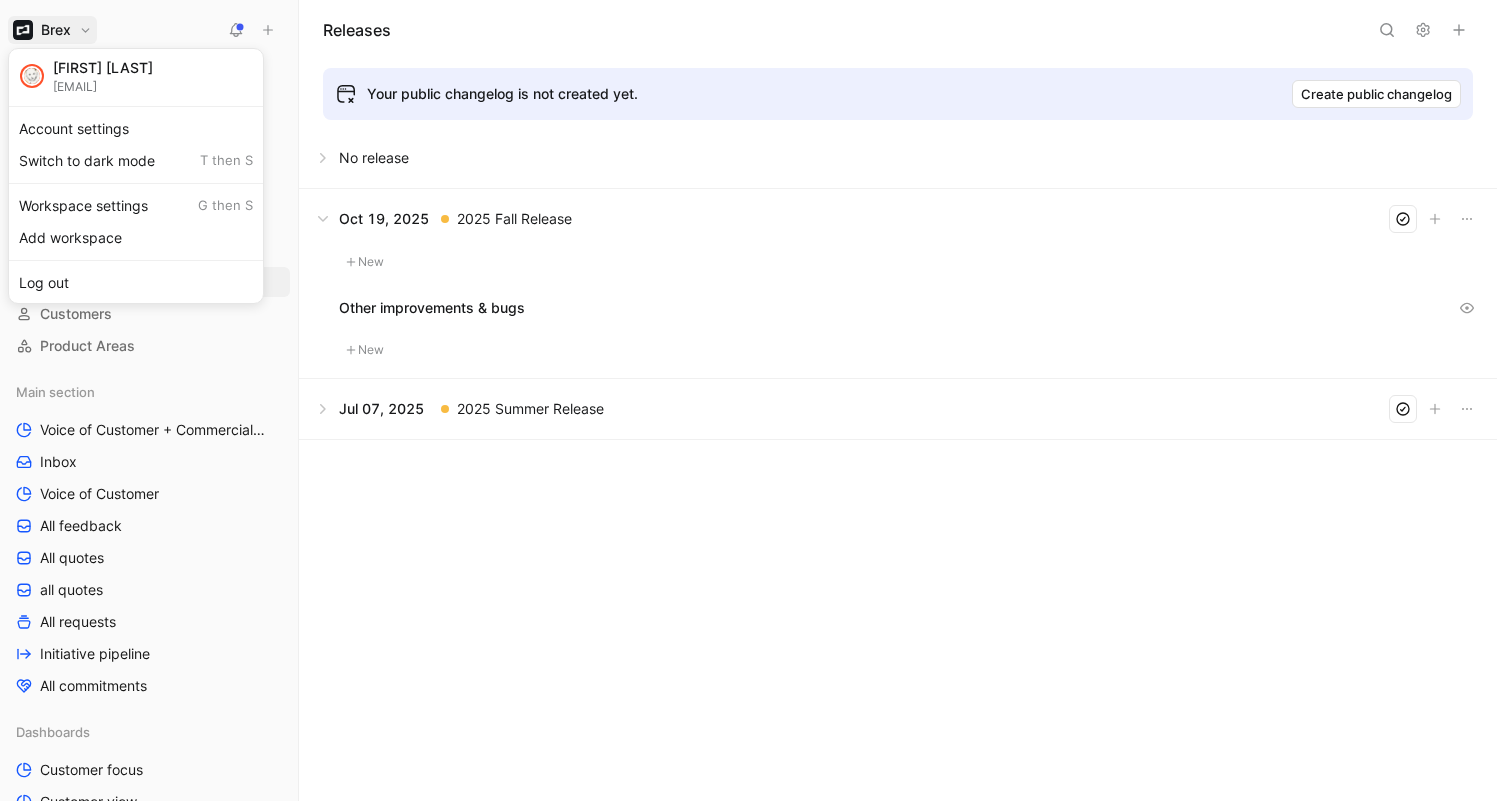 click at bounding box center [748, 400] 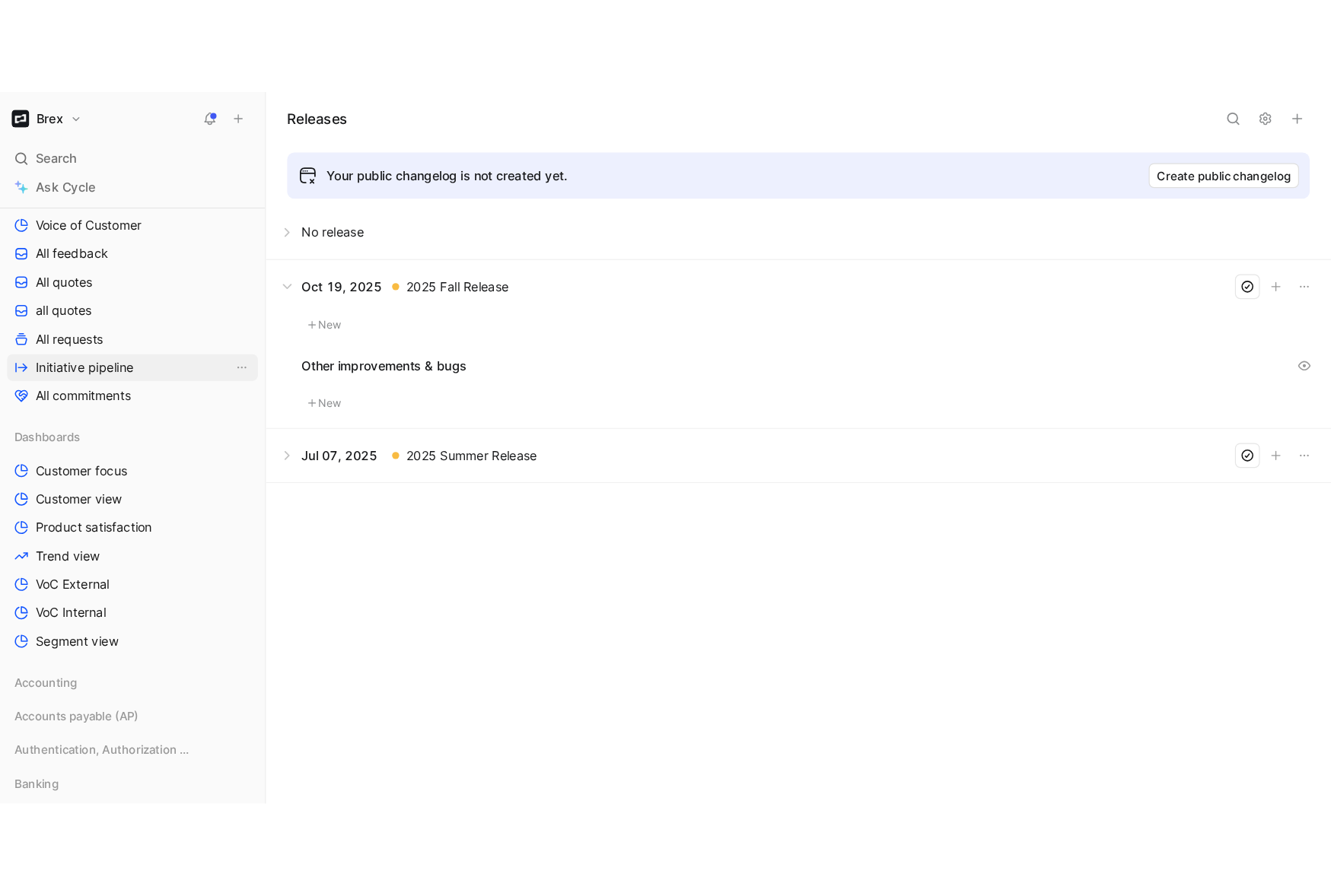 scroll, scrollTop: 485, scrollLeft: 0, axis: vertical 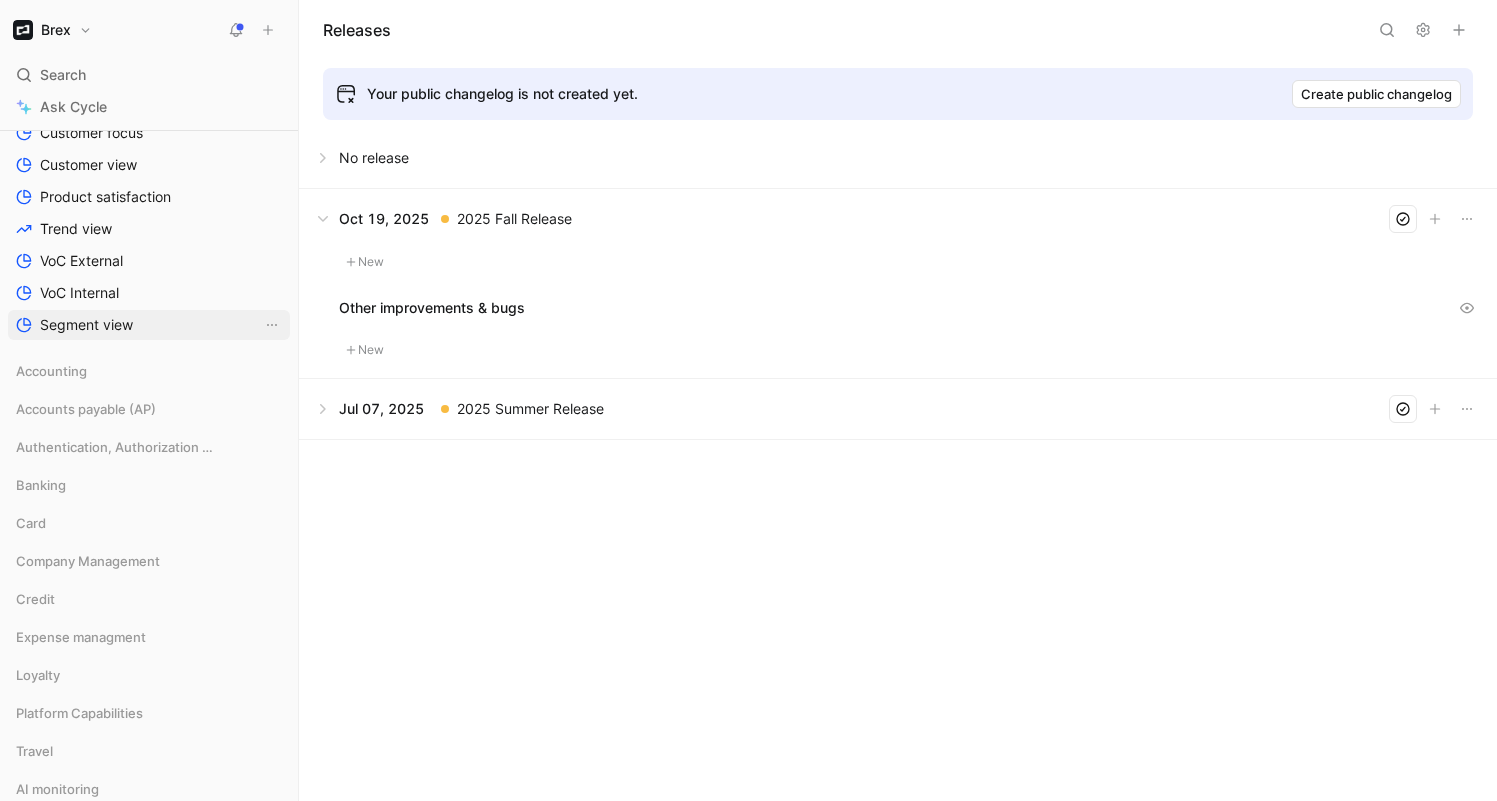 click on "Segment view" at bounding box center [86, 325] 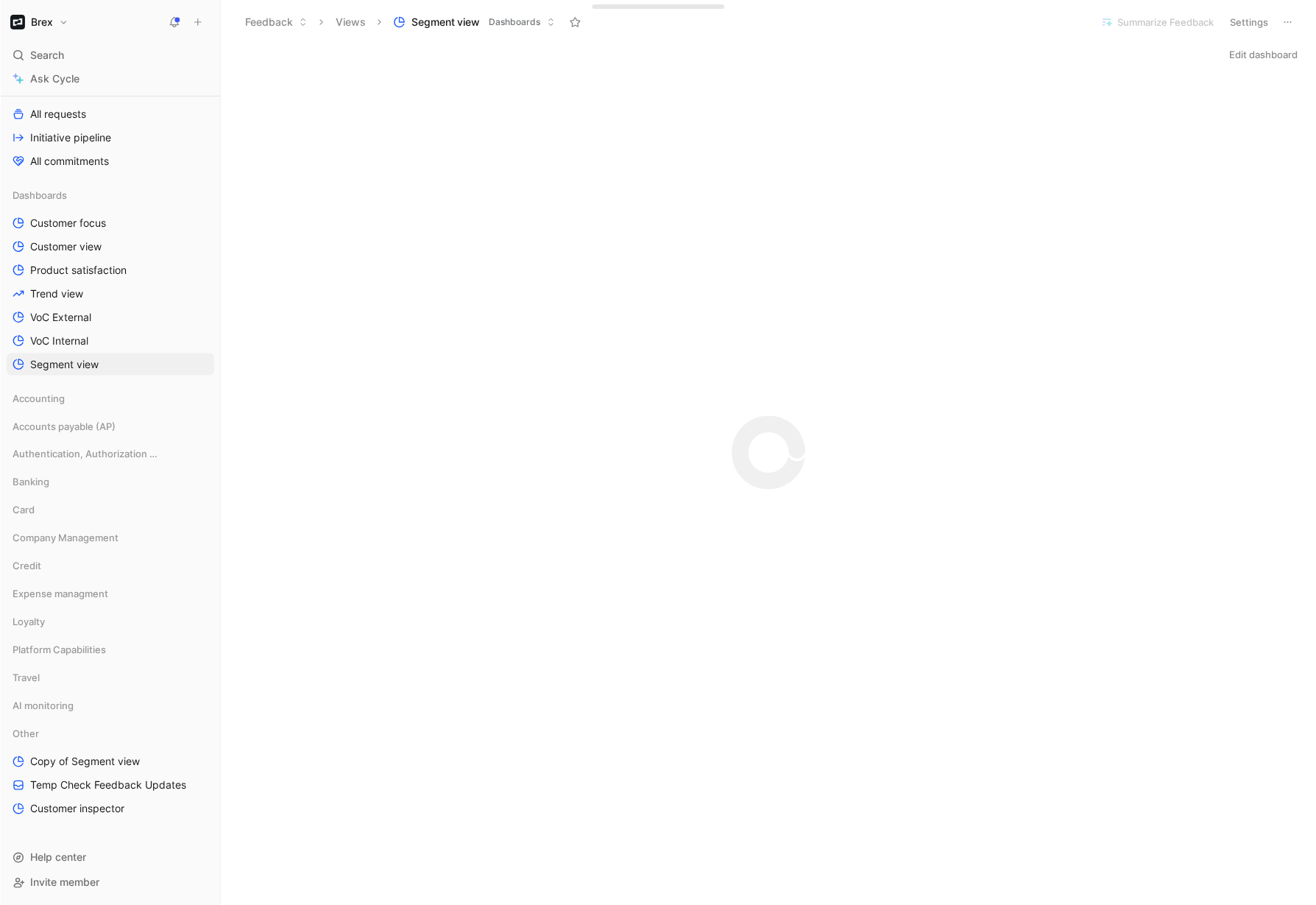 scroll, scrollTop: 345, scrollLeft: 0, axis: vertical 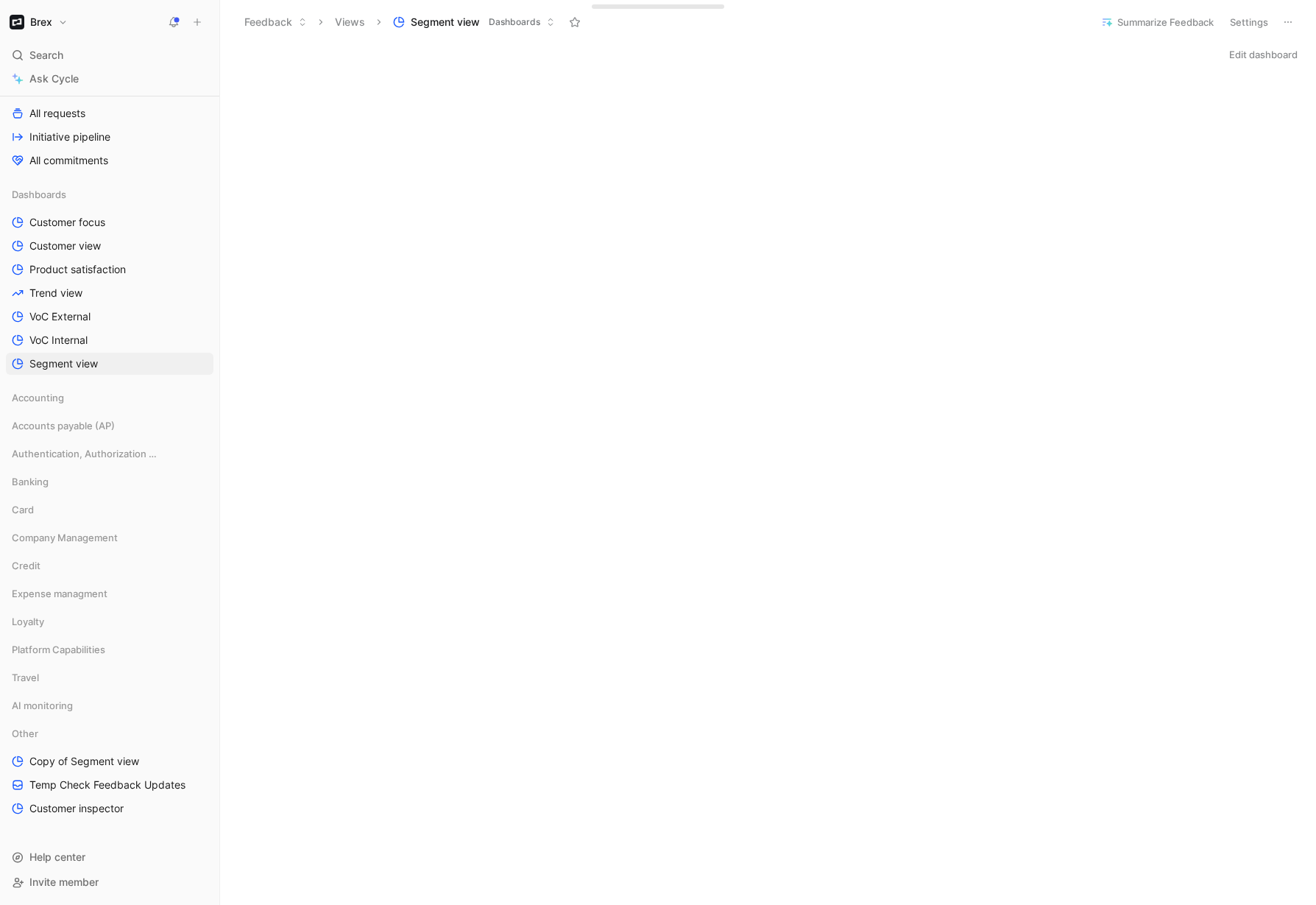 click on "Edit dashboard" at bounding box center [768, 54] 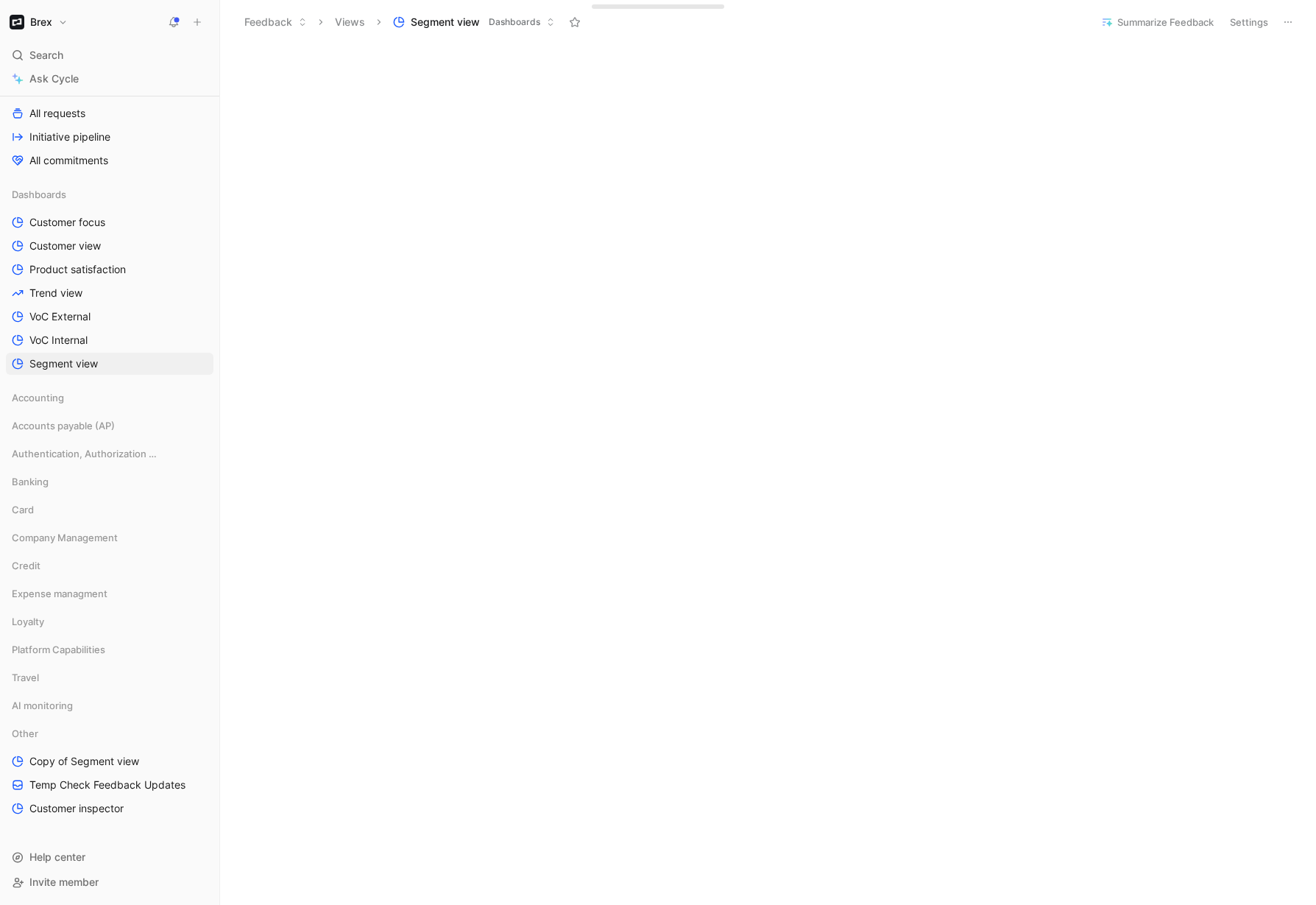scroll, scrollTop: 2043, scrollLeft: 0, axis: vertical 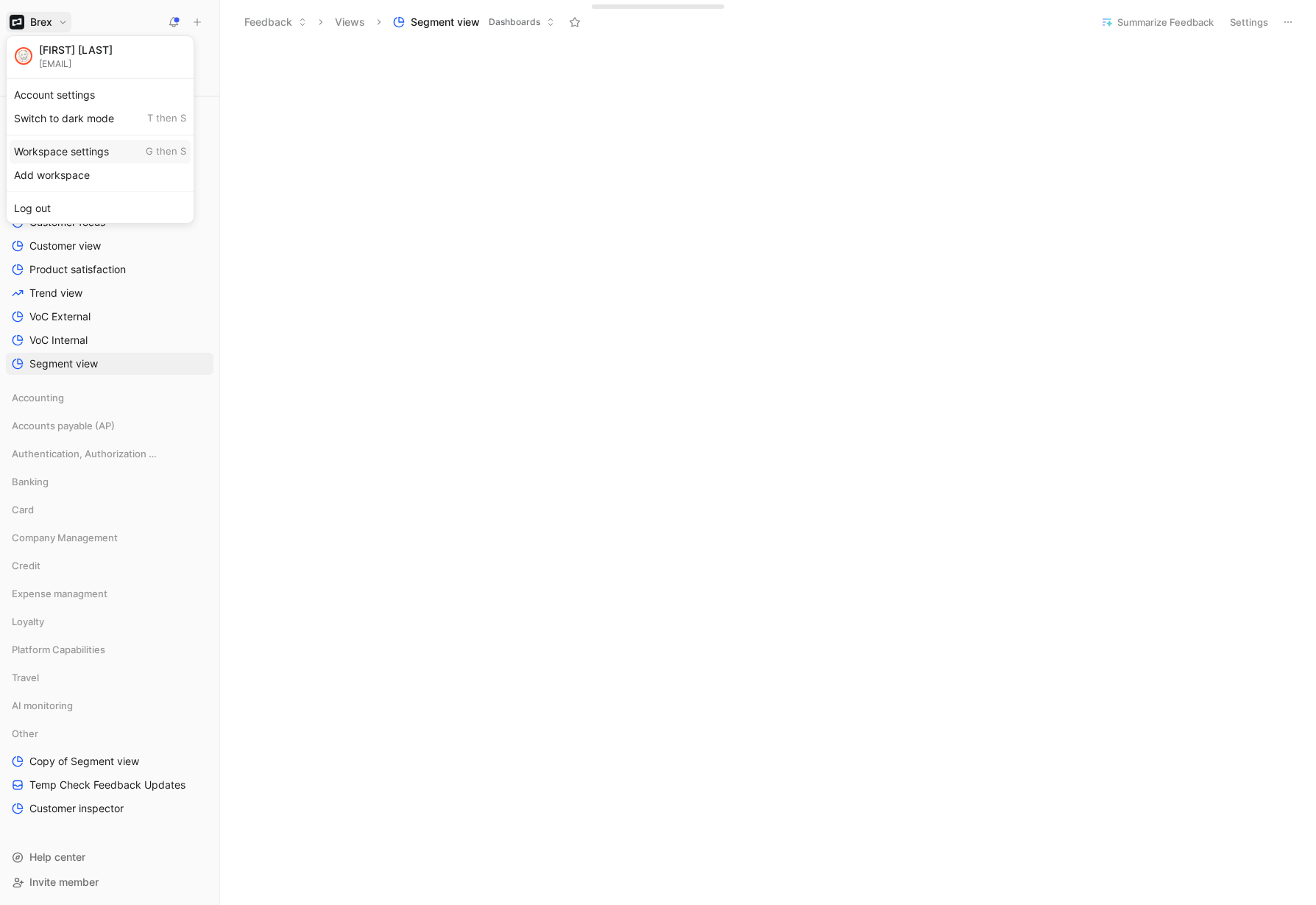click on "Workspace settings G then S" at bounding box center (100, 152) 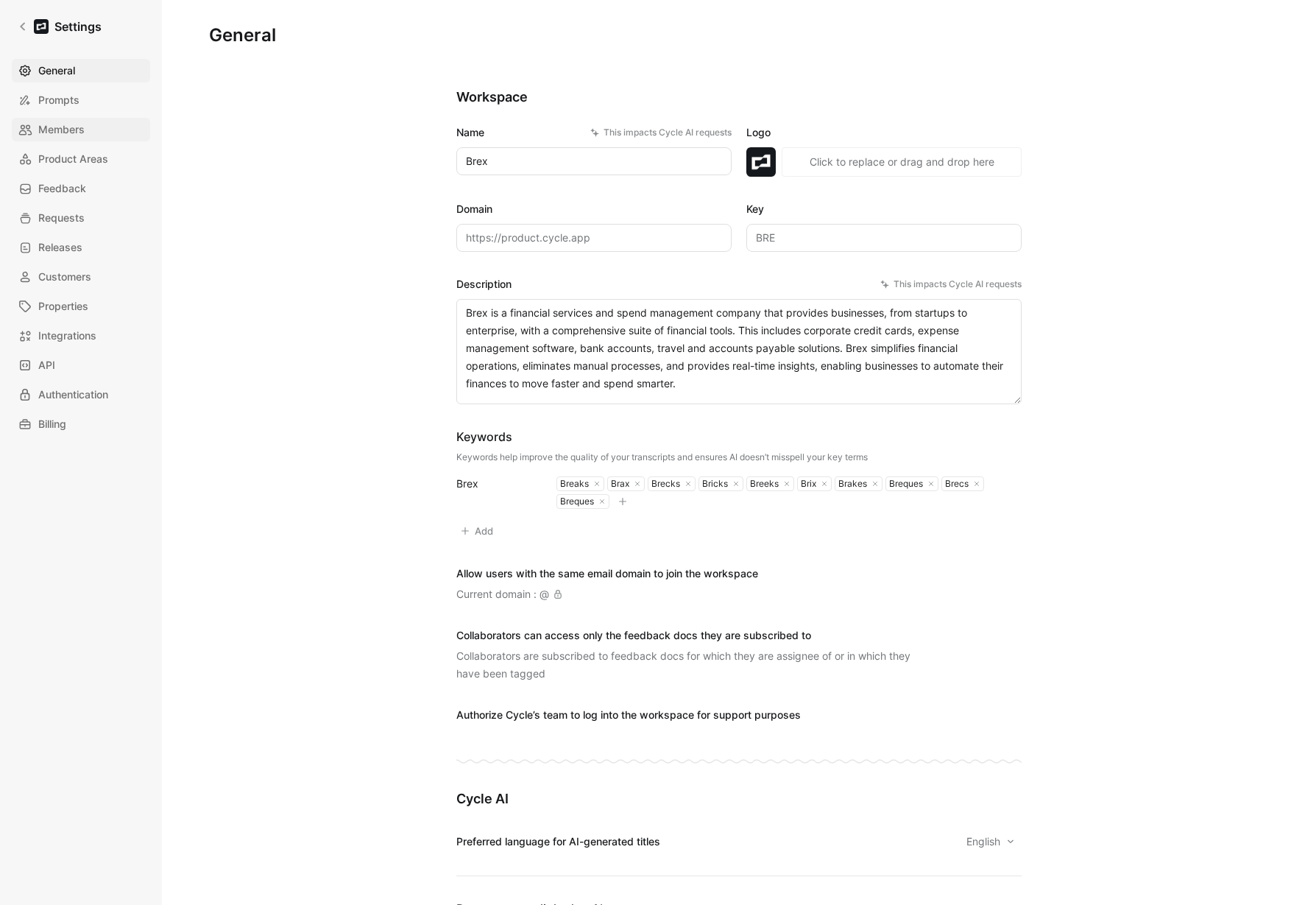 click on "Members" at bounding box center (61, 130) 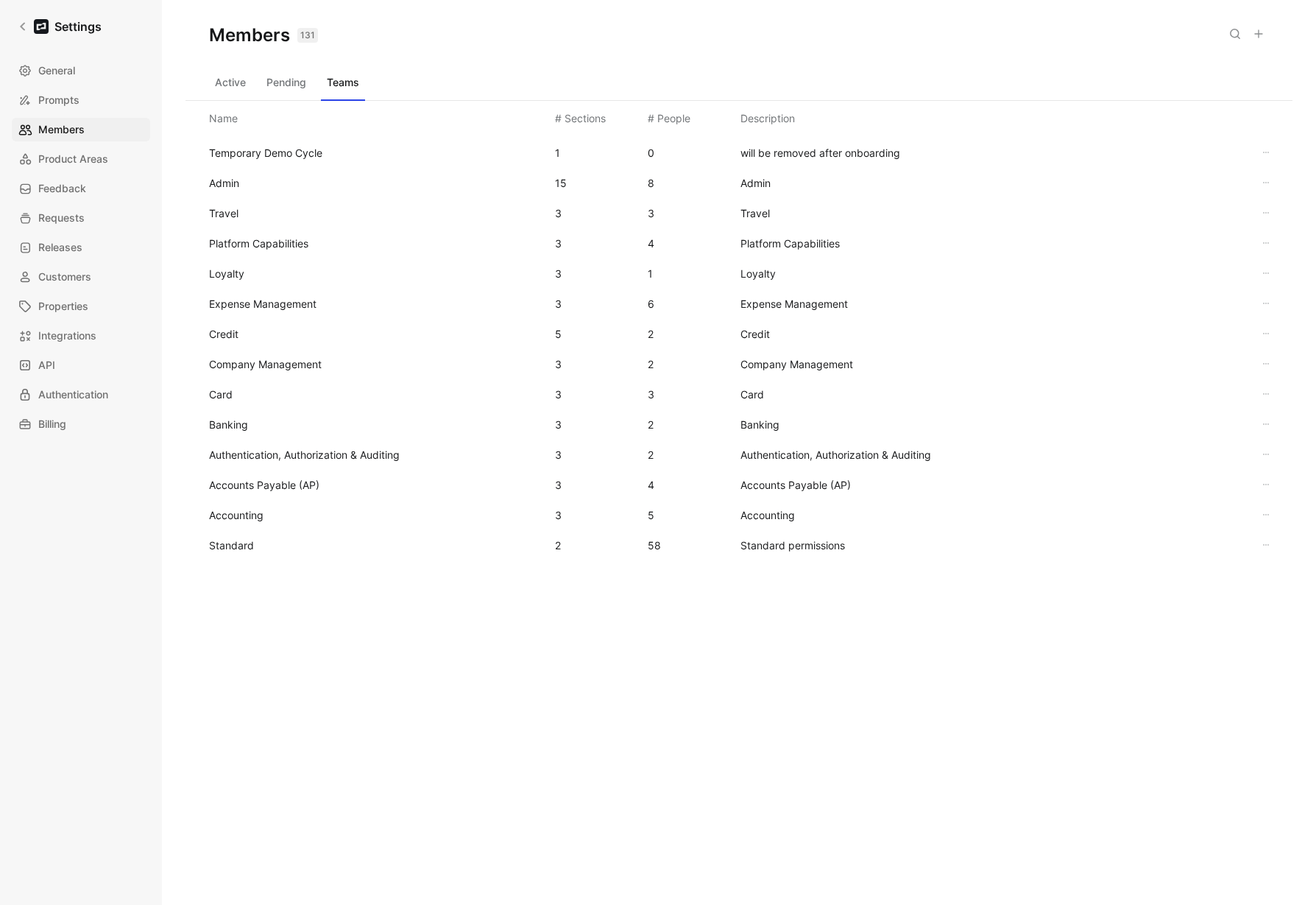 click on "Standard" at bounding box center (231, 545) 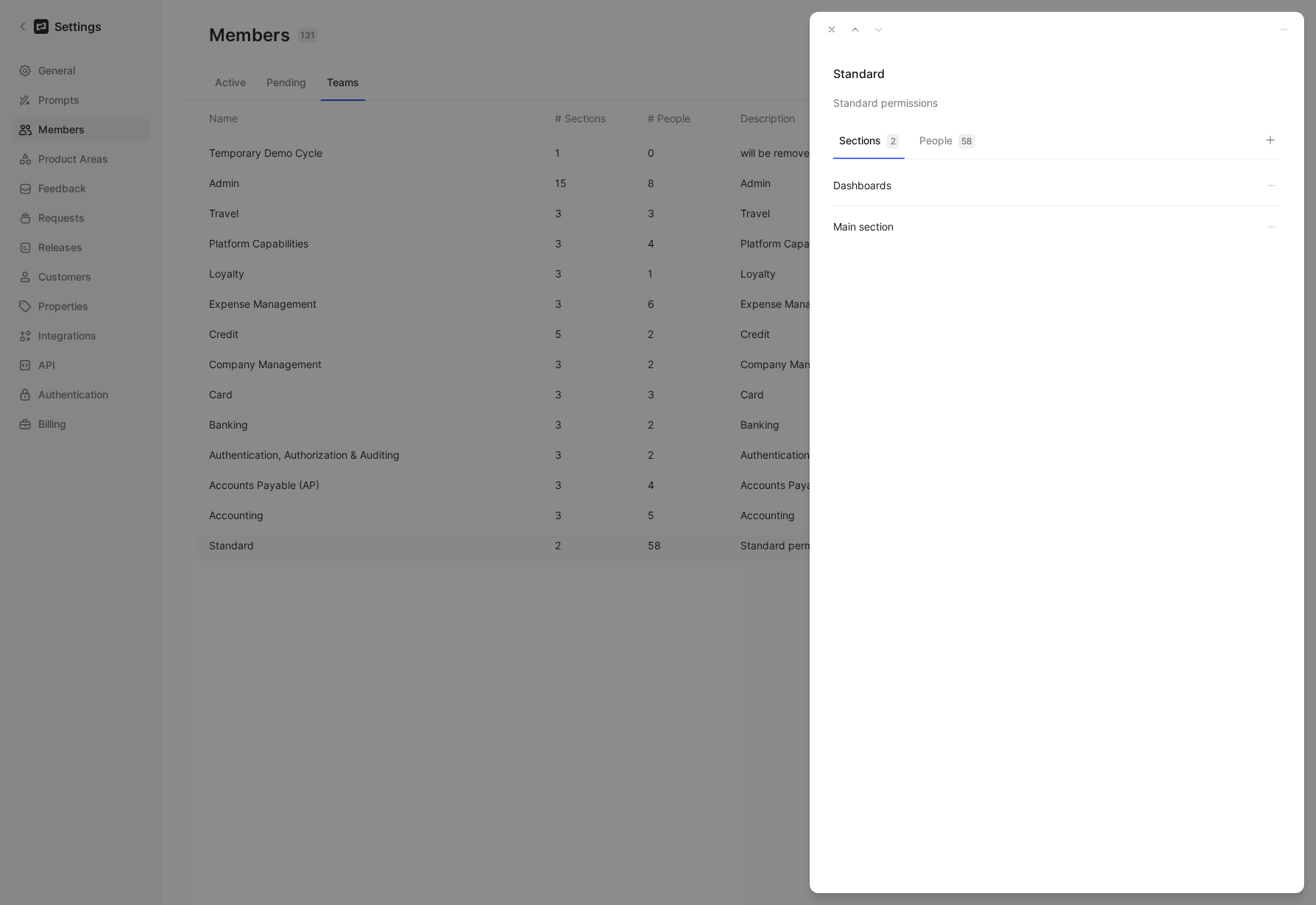 click on "Sections 2 People 58" at bounding box center (1057, 144) 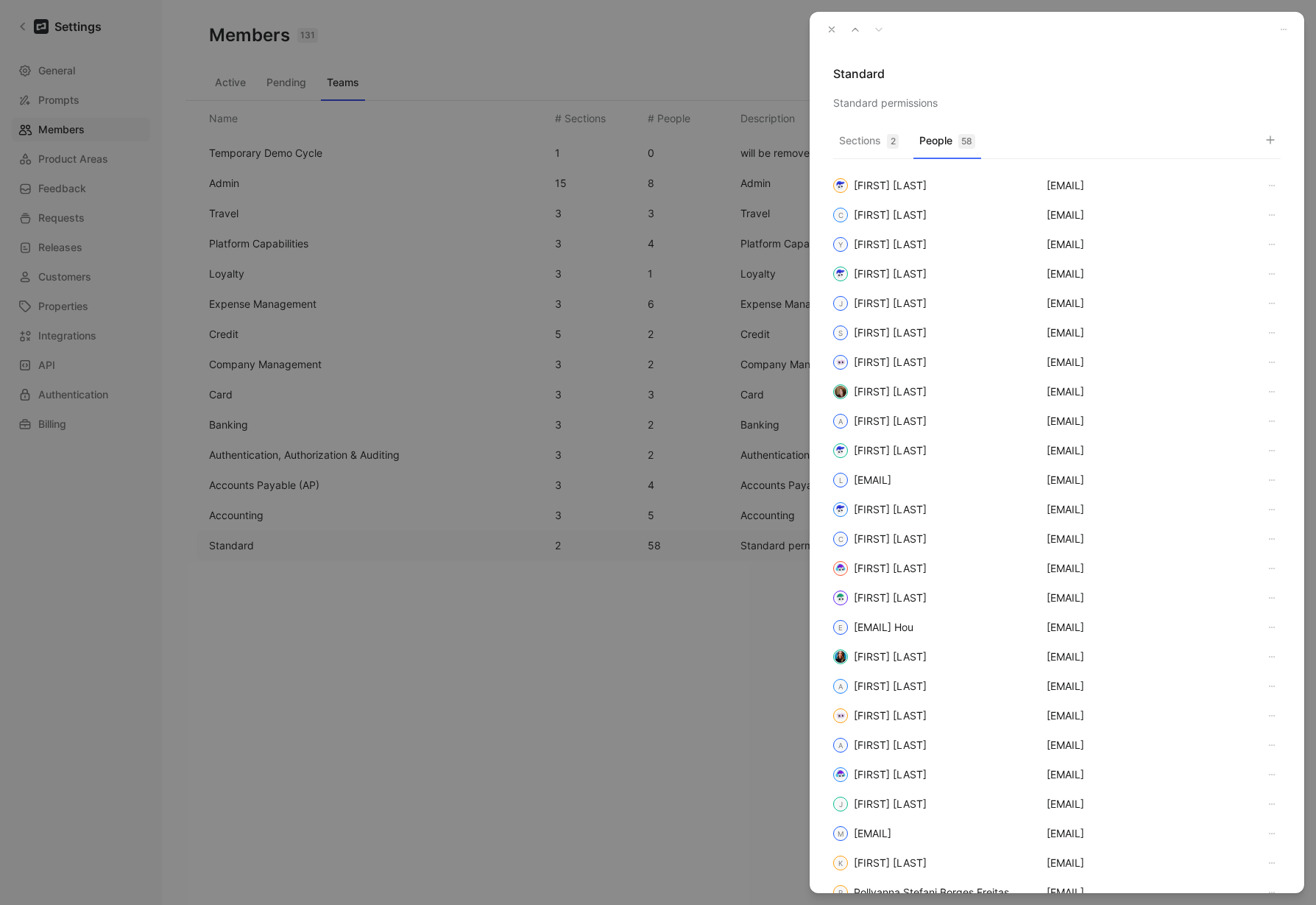 click 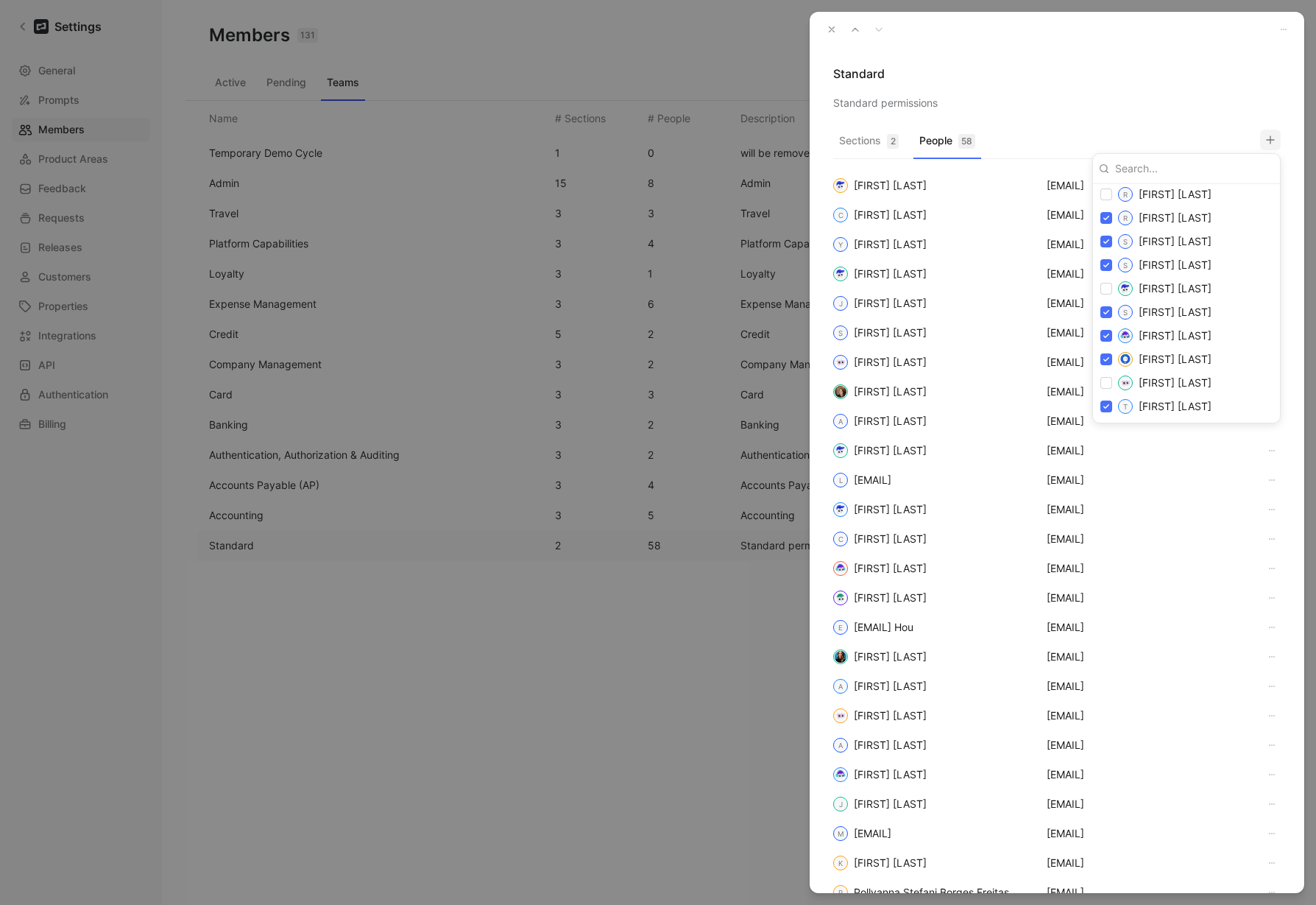 scroll, scrollTop: 1702, scrollLeft: 0, axis: vertical 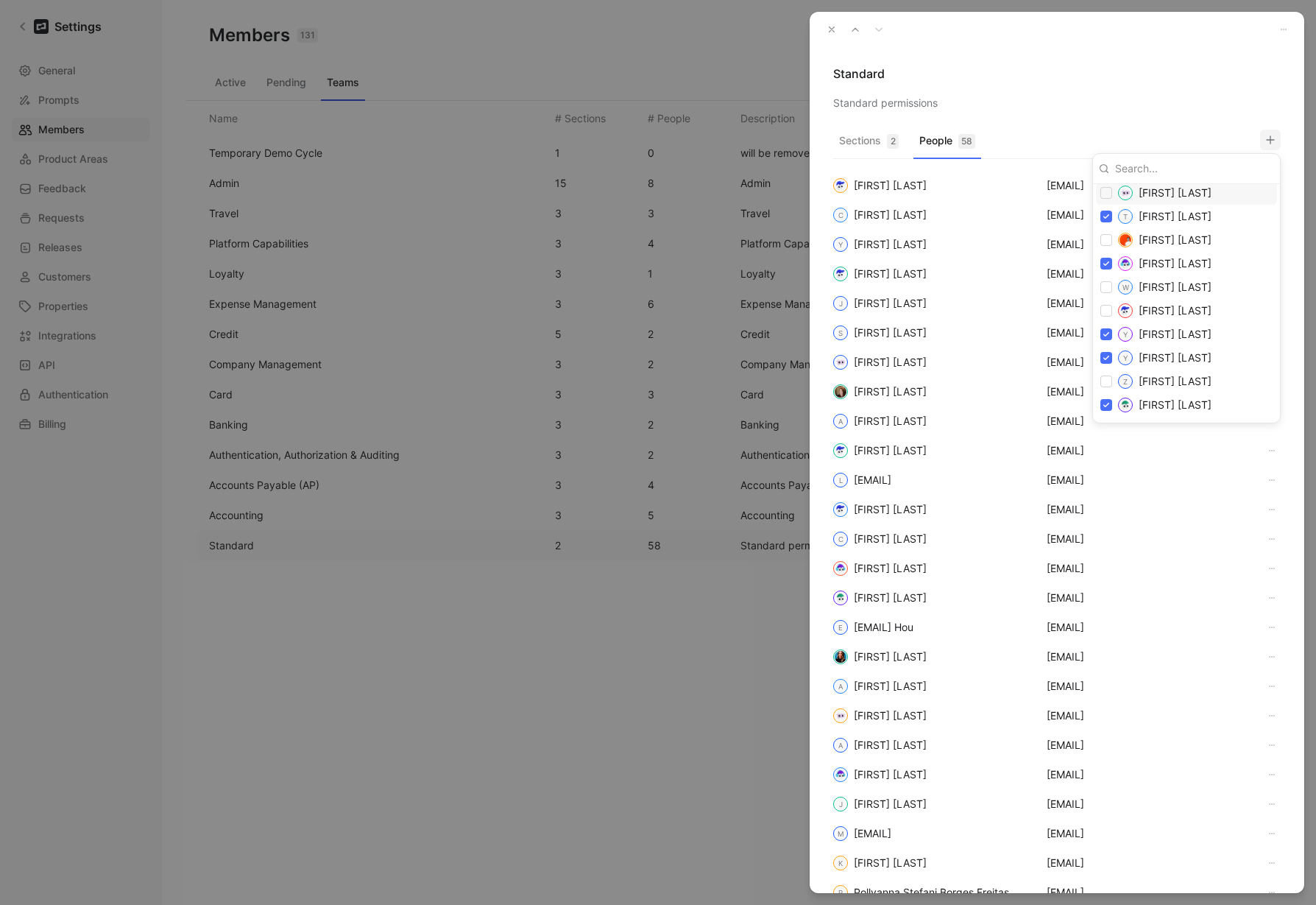 click at bounding box center (658, 452) 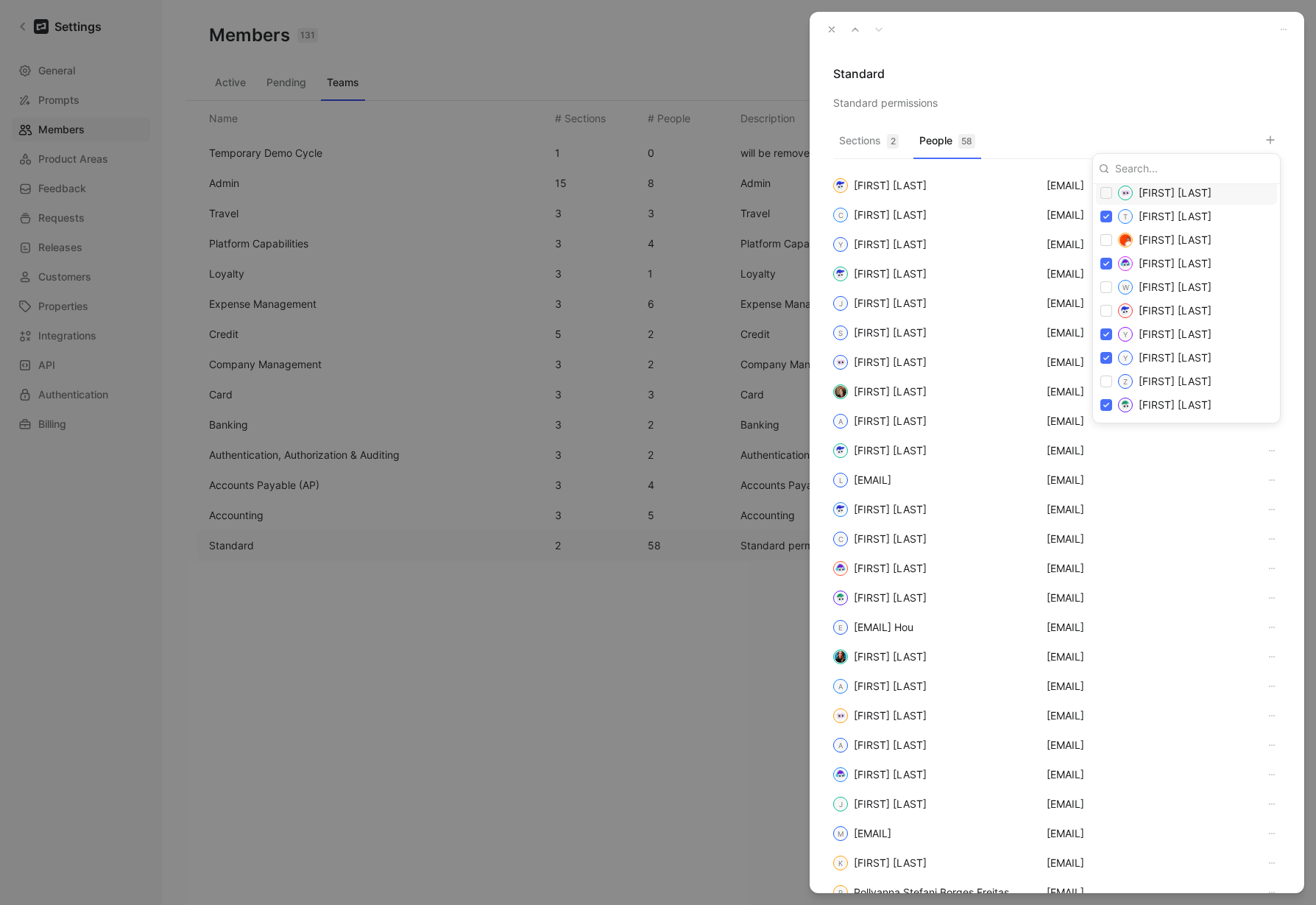 click 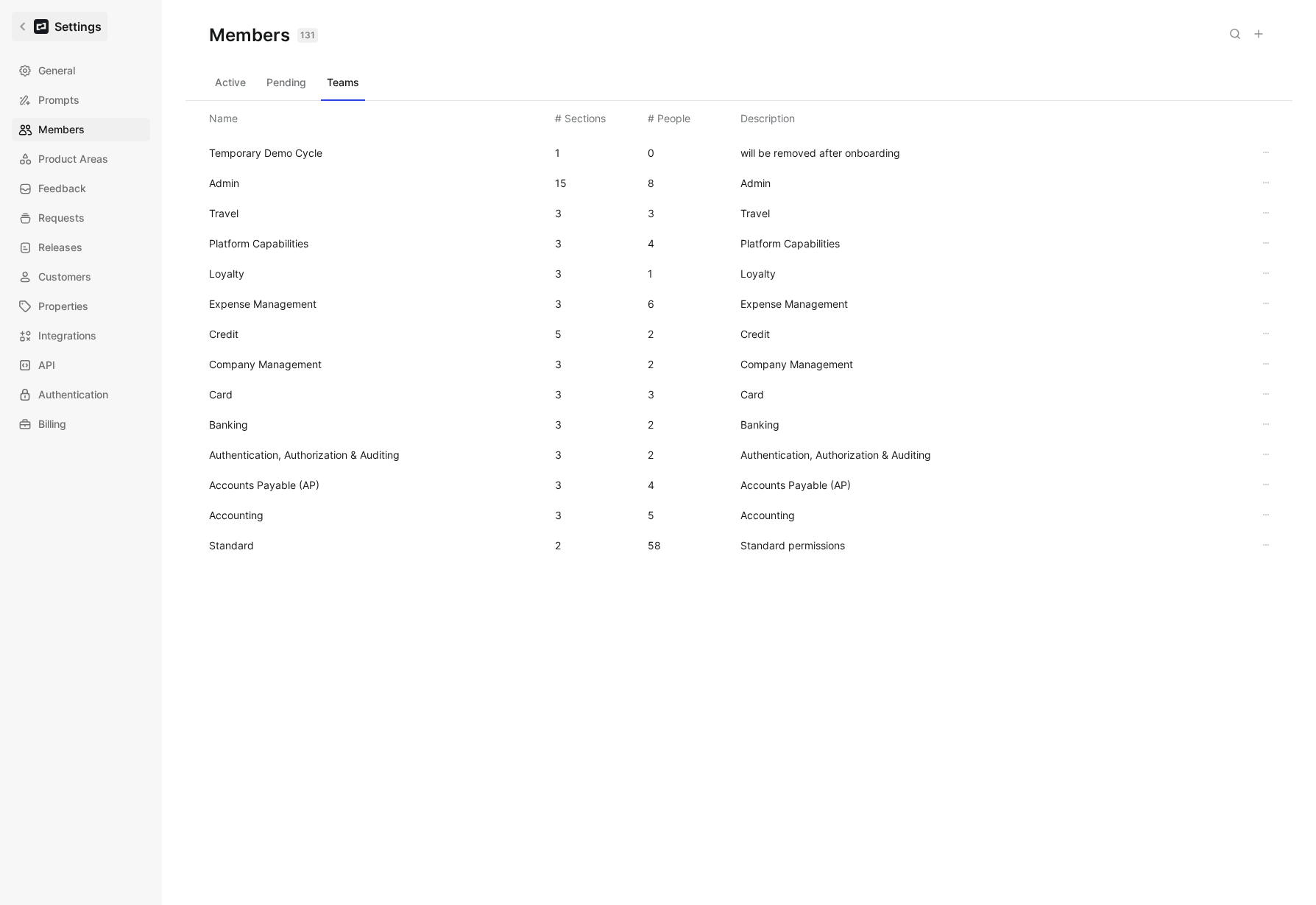 click on "Settings" at bounding box center (78, 27) 